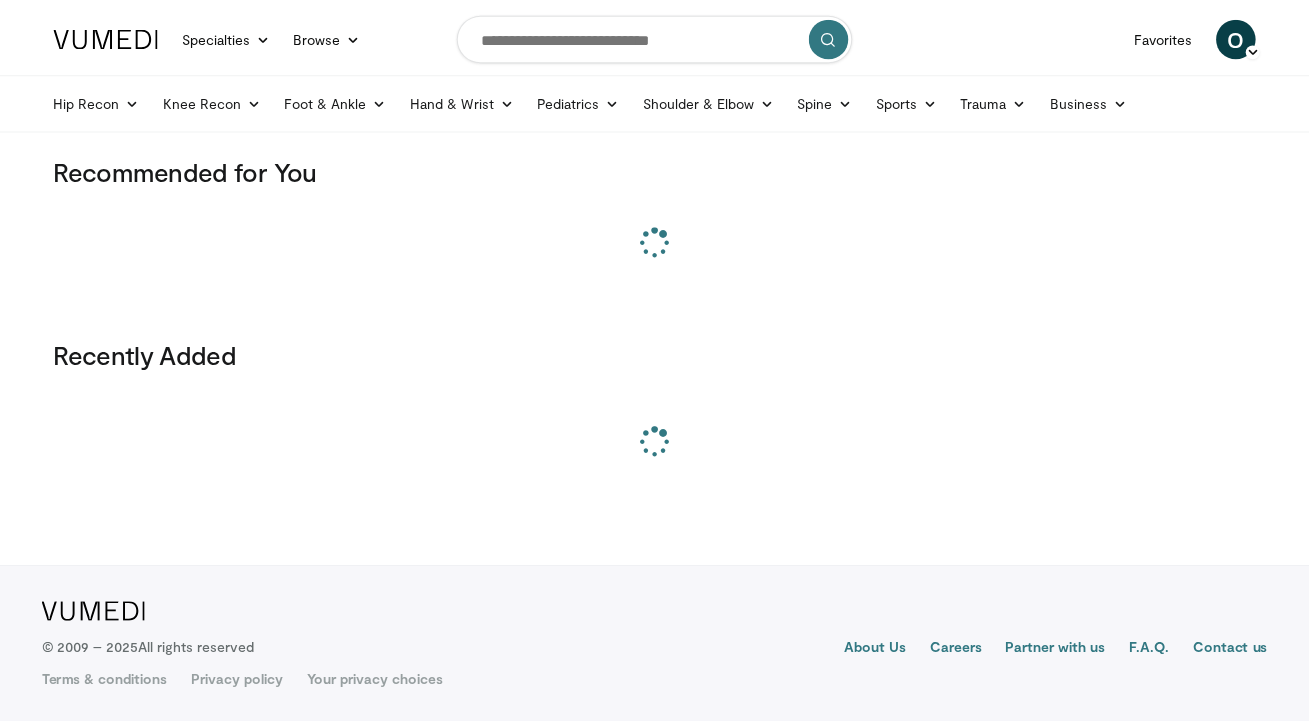 scroll, scrollTop: 0, scrollLeft: 0, axis: both 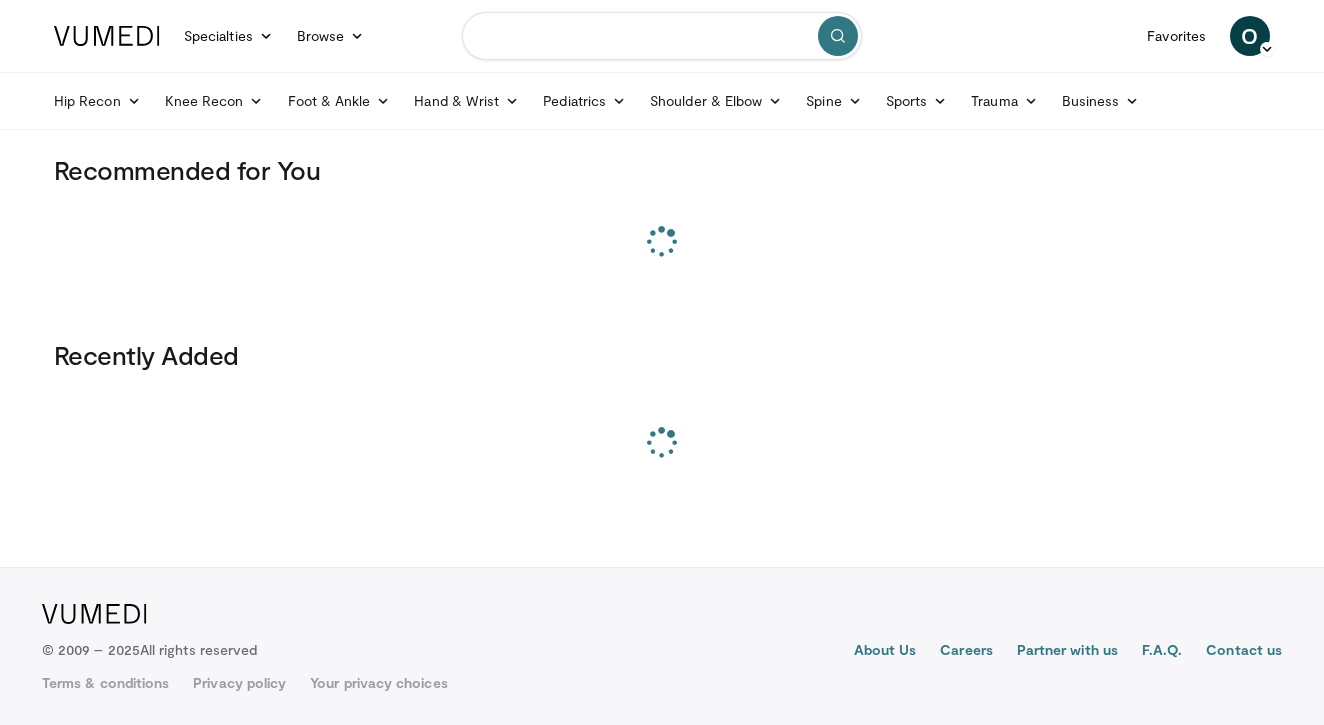 click at bounding box center (662, 36) 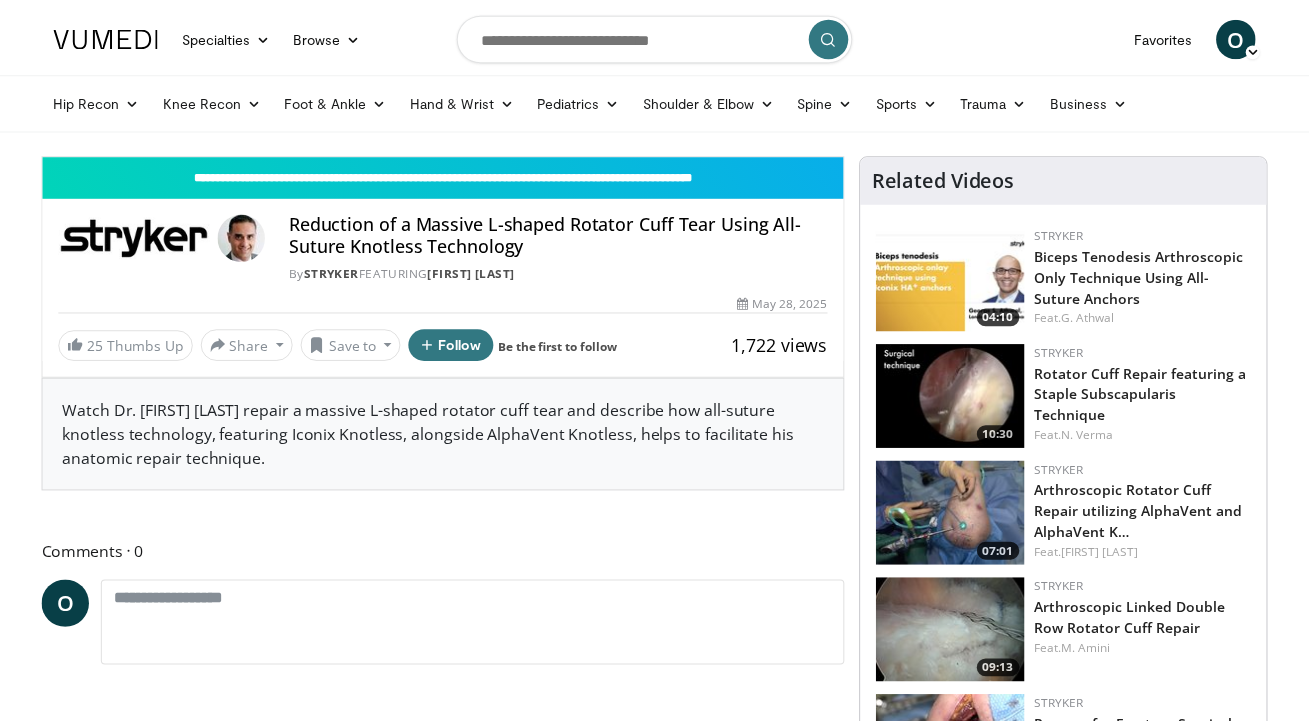 scroll, scrollTop: 0, scrollLeft: 0, axis: both 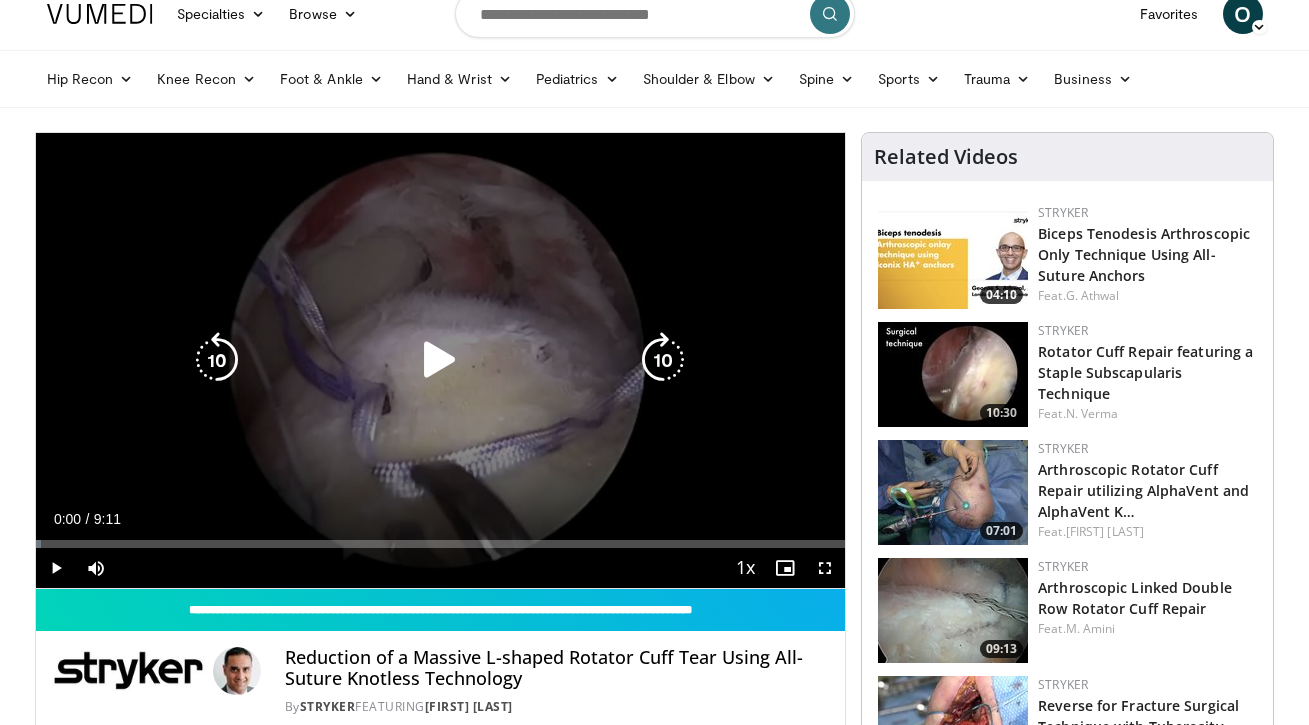 click at bounding box center (440, 360) 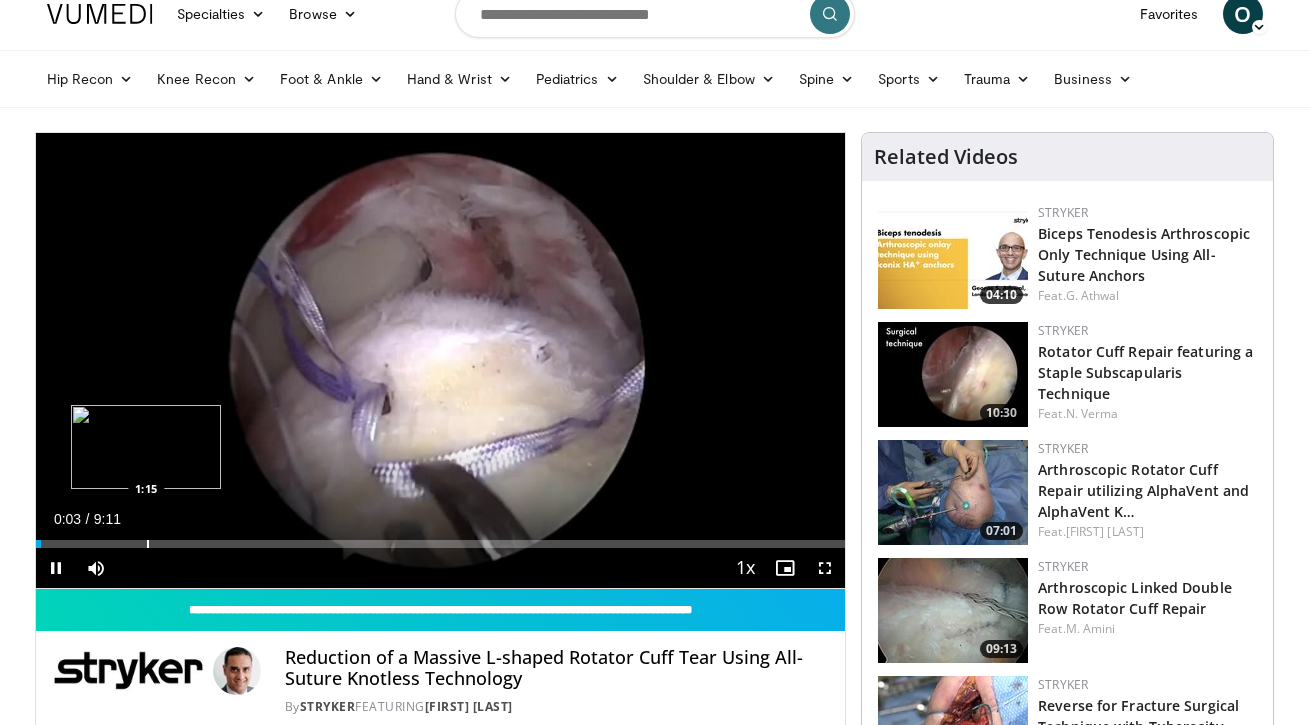 click on "Loaded :  0.71% 0:04 1:15" at bounding box center [441, 538] 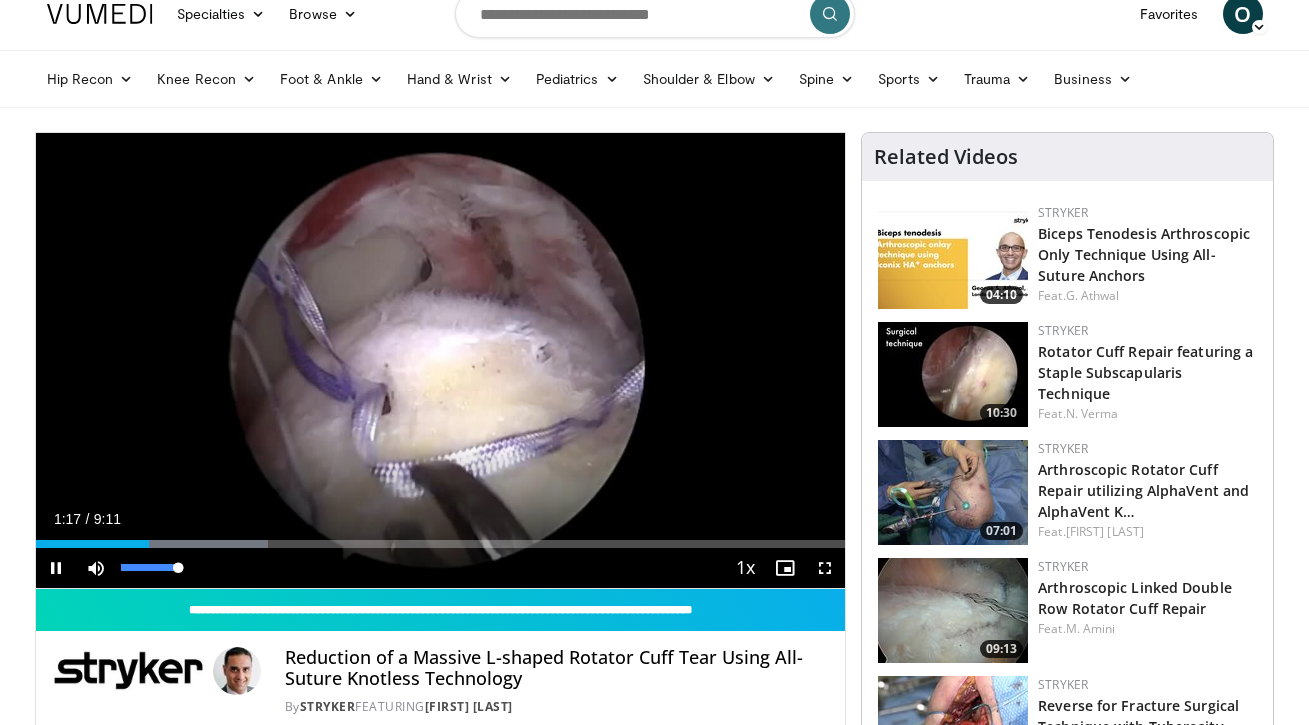 click at bounding box center (96, 568) 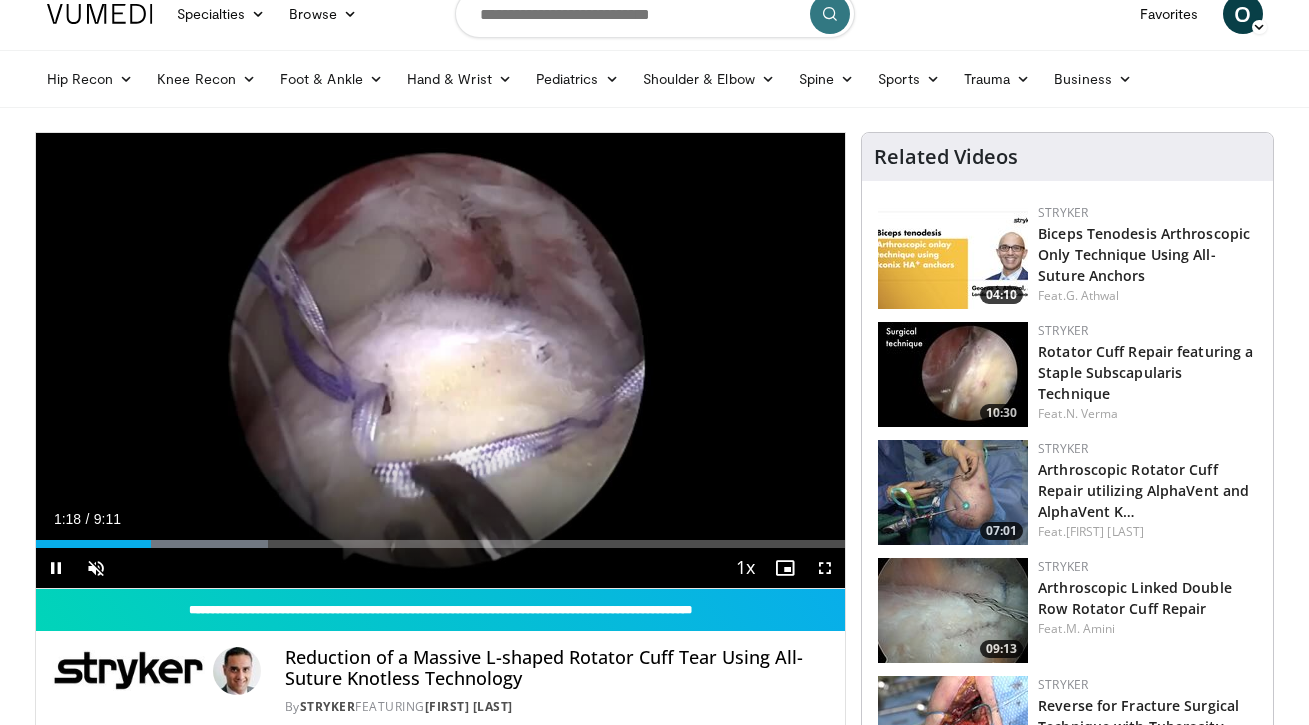 click on "Current Time  1:18 / Duration  9:11 Pause Skip Backward Skip Forward Unmute 72% Loaded :  28.75% 1:18 1:16 Stream Type  LIVE Seek to live, currently behind live LIVE   1x Playback Rate 0.5x 0.75x 1x , selected 1.25x 1.5x 1.75x 2x Chapters Chapters Descriptions descriptions off , selected Captions captions off , selected Audio Track en (Main) , selected Fullscreen Enable picture-in-picture mode" at bounding box center (441, 568) 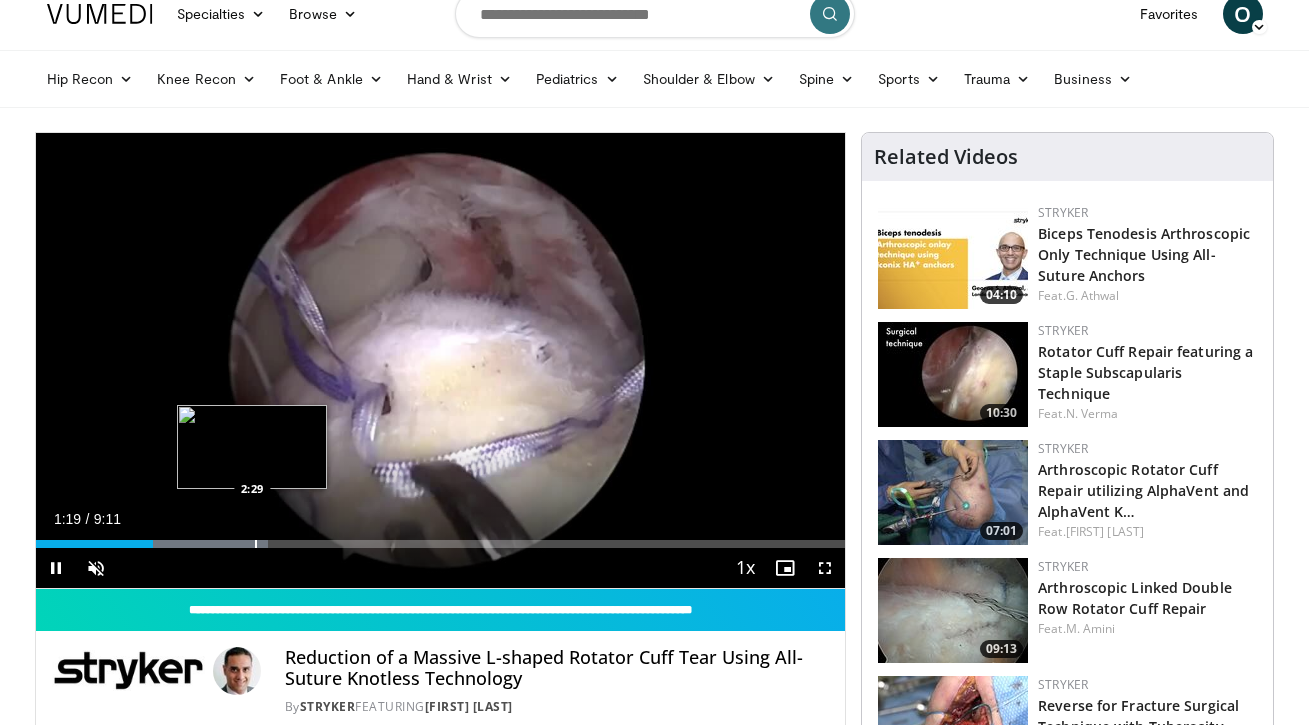 click at bounding box center [256, 544] 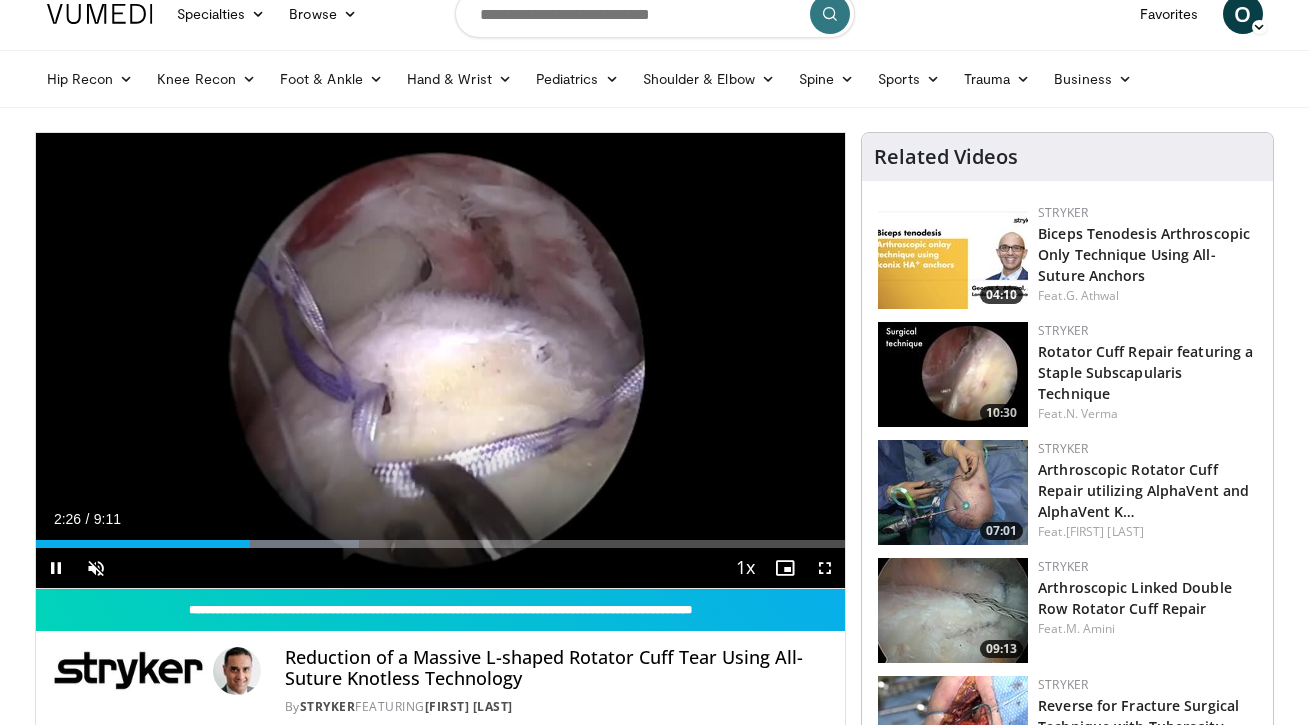 click at bounding box center (825, 568) 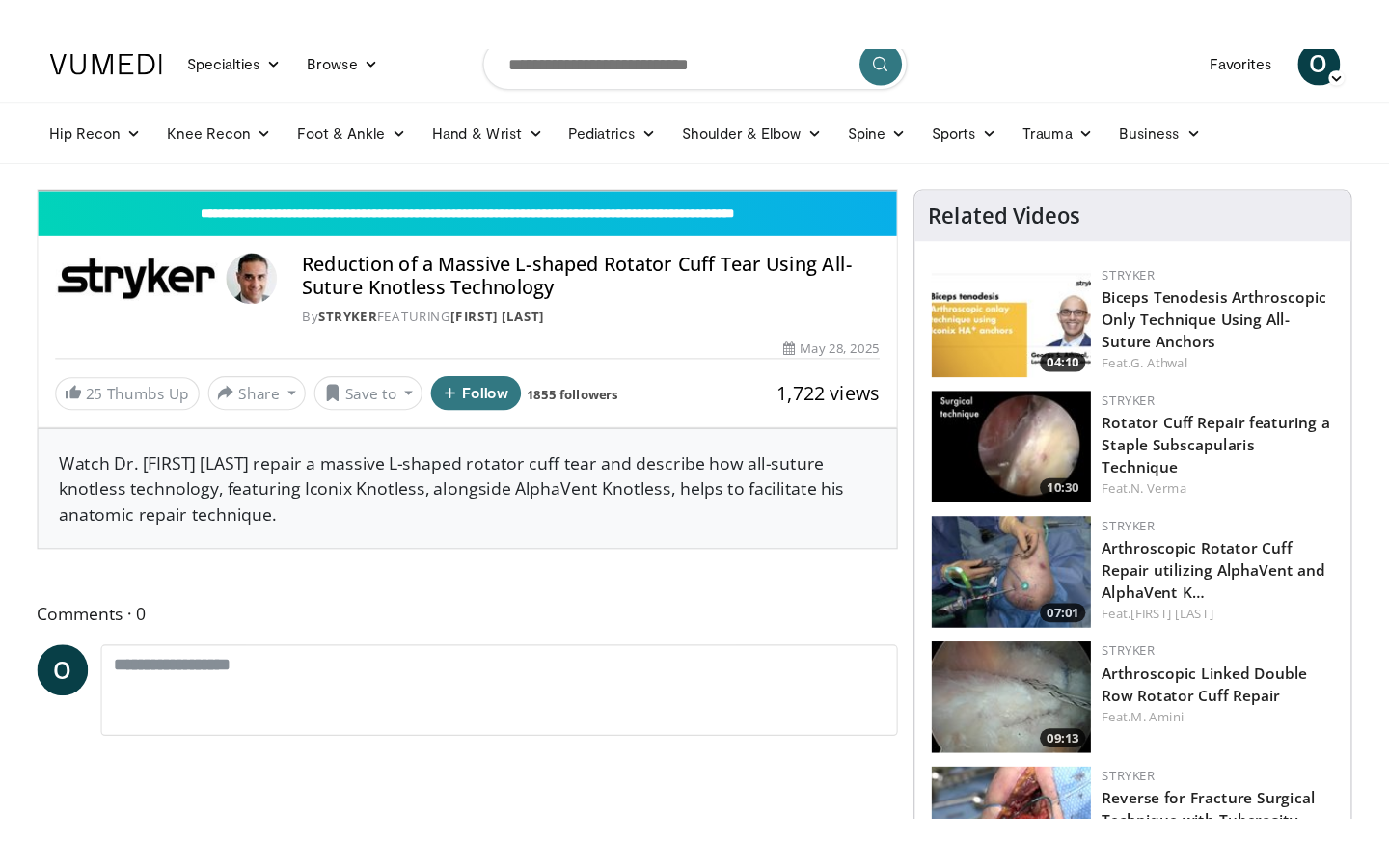 scroll, scrollTop: 0, scrollLeft: 0, axis: both 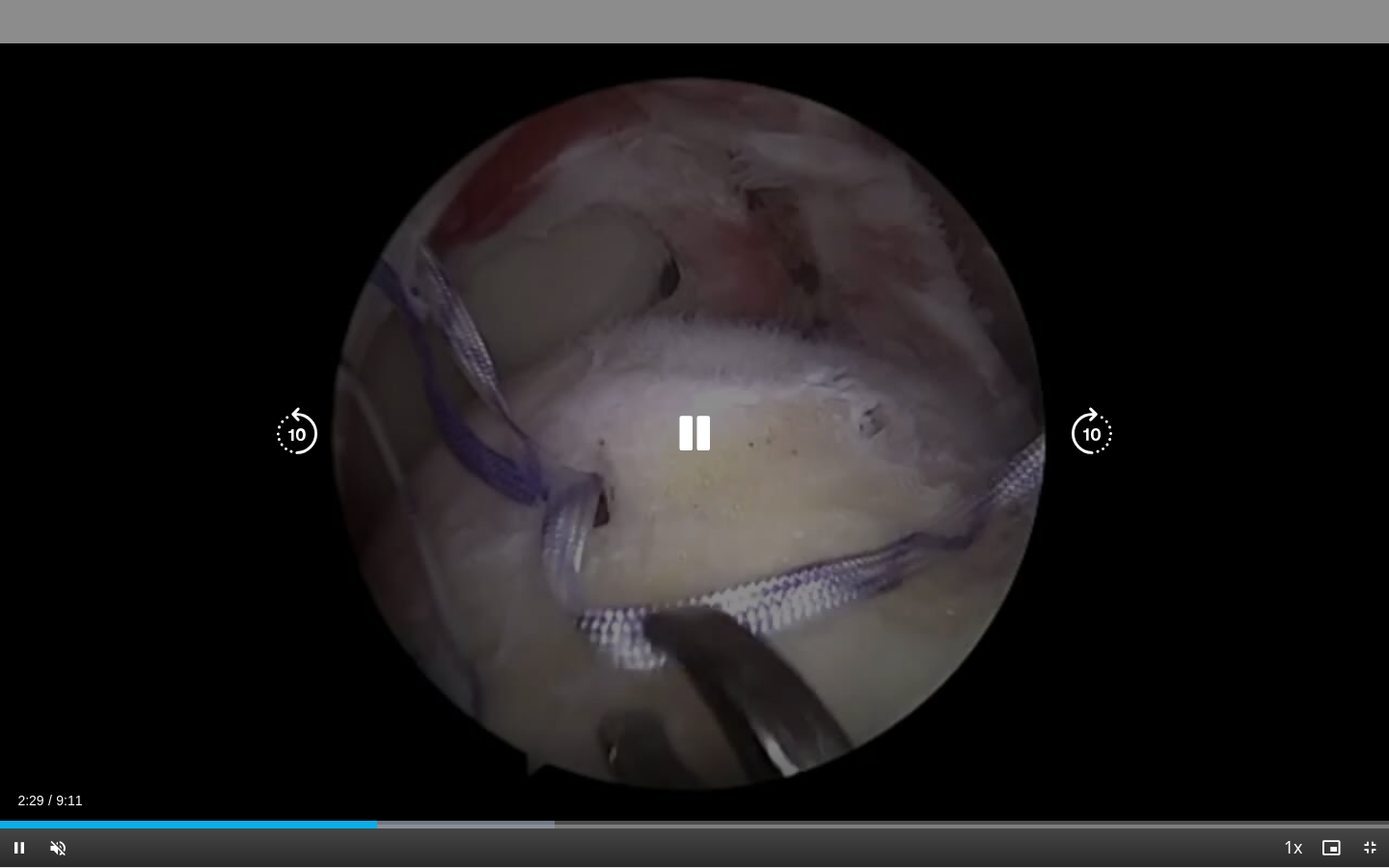 click on "10 seconds
Tap to unmute" at bounding box center (694, 433) 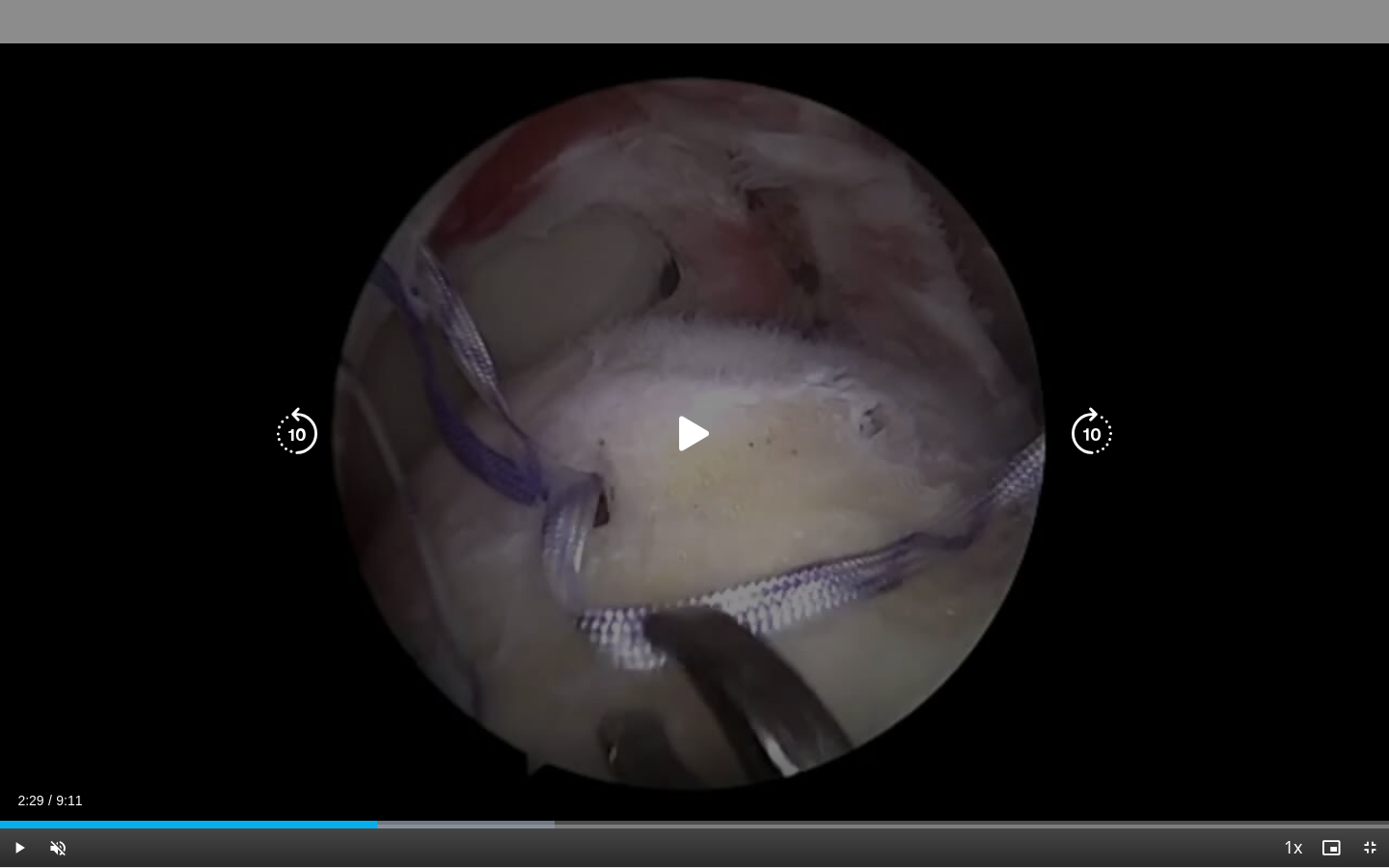click on "10 seconds
Tap to unmute" at bounding box center [694, 433] 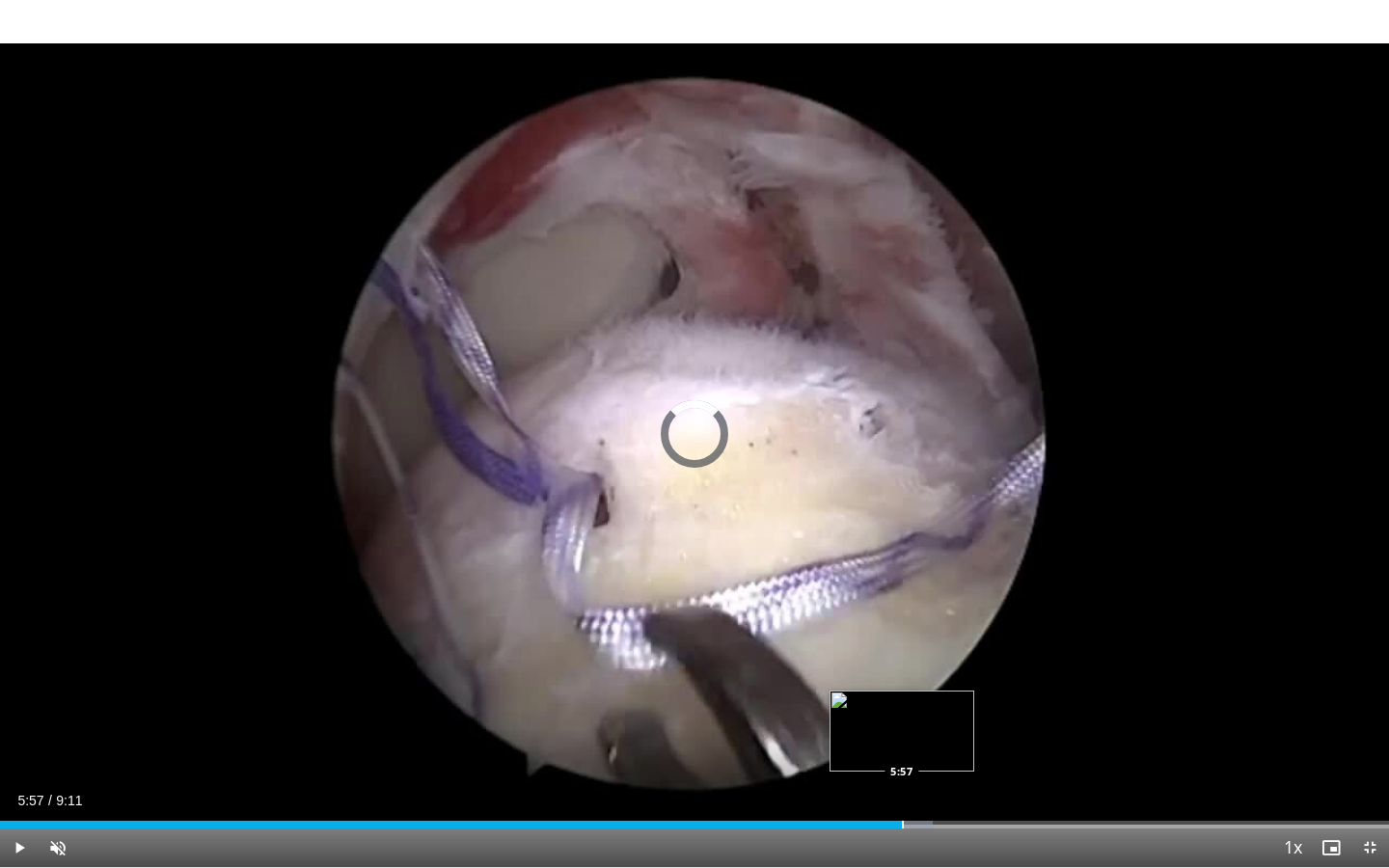 click at bounding box center (903, 825) 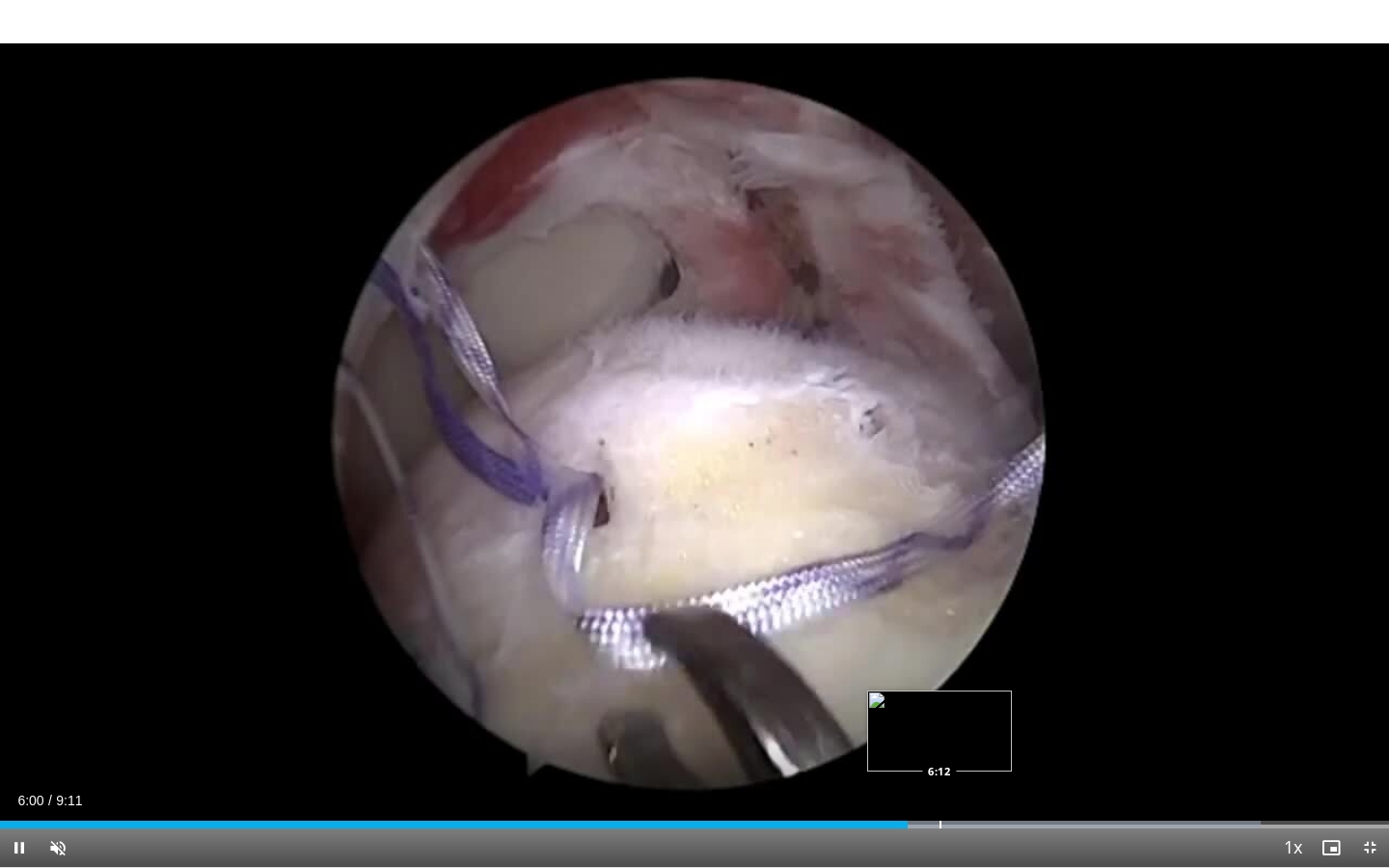 click at bounding box center [940, 825] 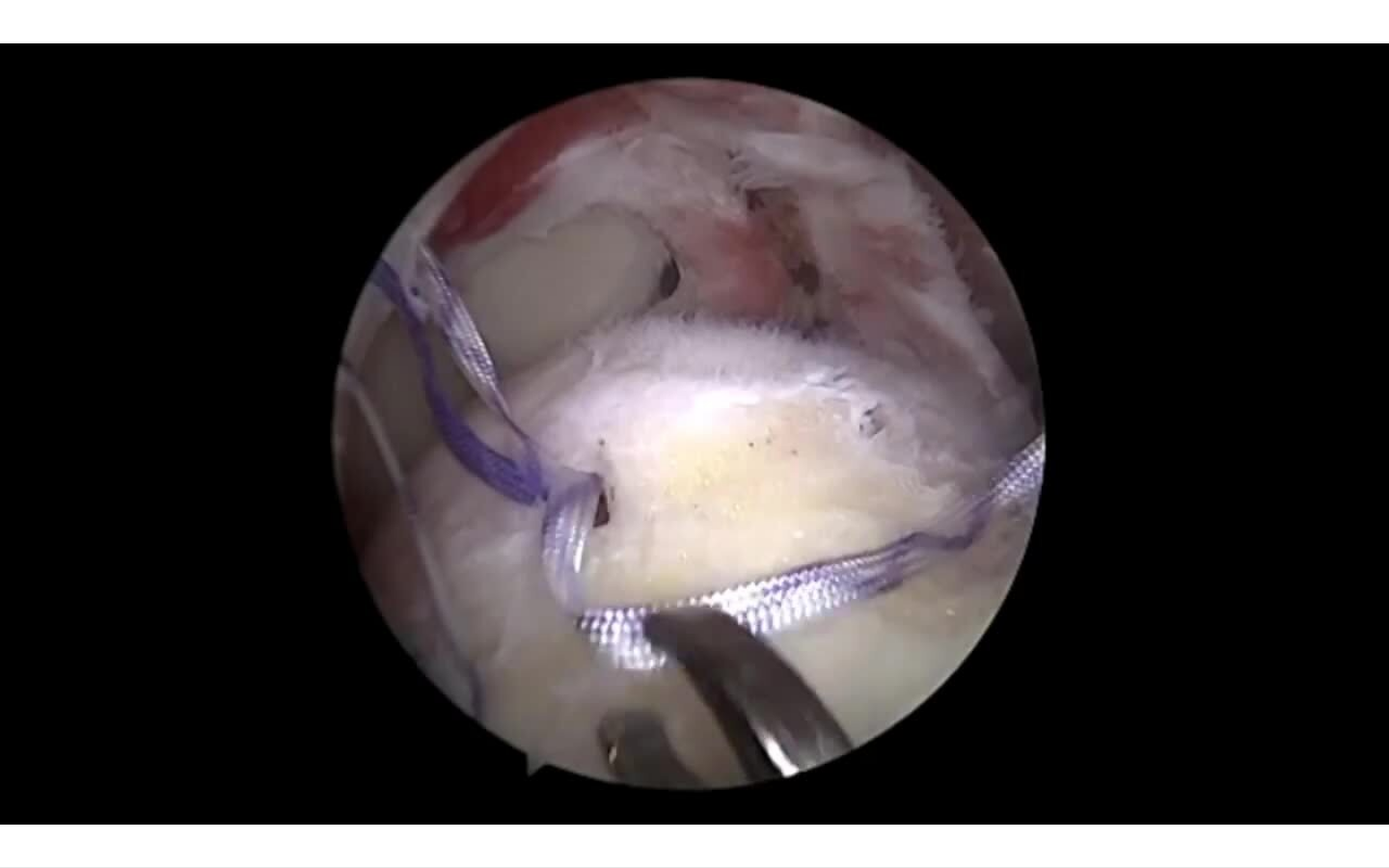 click on "10 seconds
Tap to unmute" at bounding box center (694, 433) 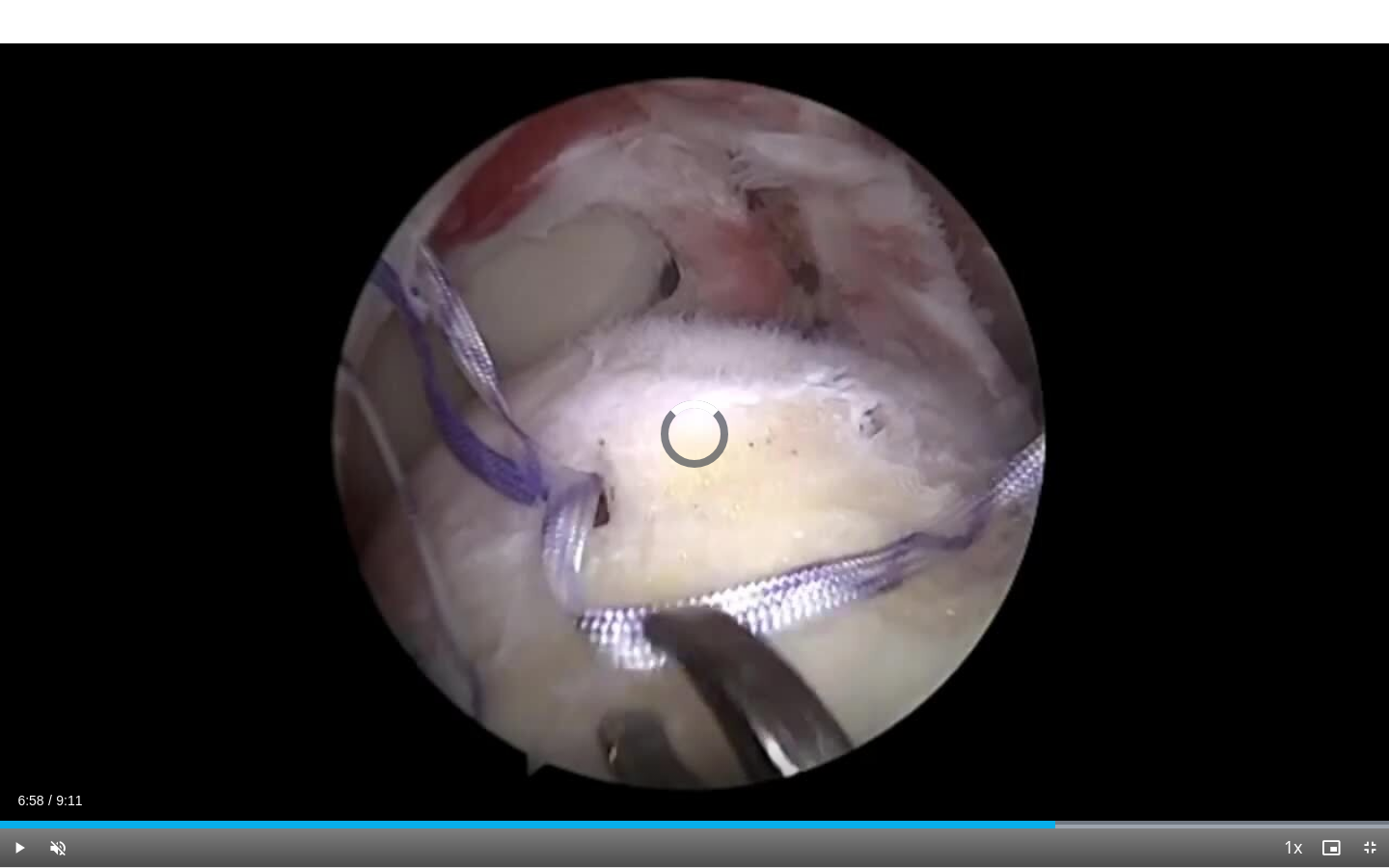 click on "Current Time  6:58 / Duration  9:11 Play Skip Backward Skip Forward Unmute 72% Loaded :  99.98% 6:58 7:03 Stream Type  LIVE Seek to live, currently behind live LIVE   1x Playback Rate 0.5x 0.75x 1x , selected 1.25x 1.5x 1.75x 2x Chapters Chapters Descriptions descriptions off , selected Captions captions off , selected Audio Track en (Main) , selected Exit Fullscreen Enable picture-in-picture mode" at bounding box center (694, 848) 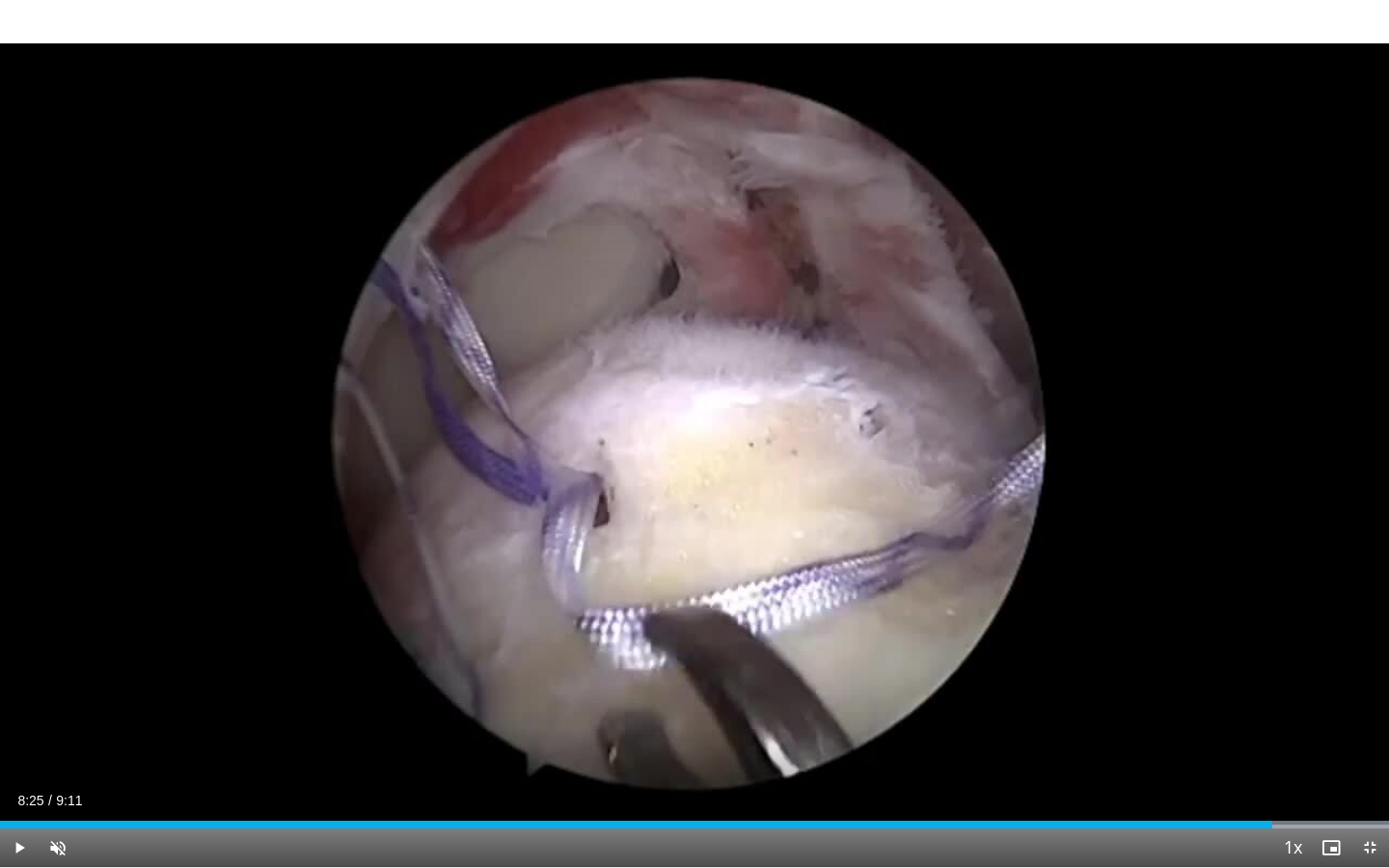 click on "Current Time  8:25 / Duration  9:11 Play Skip Backward Skip Forward Unmute 72% Loaded :  99.98% 8:25 8:25 Stream Type  LIVE Seek to live, currently behind live LIVE   1x Playback Rate 0.5x 0.75x 1x , selected 1.25x 1.5x 1.75x 2x Chapters Chapters Descriptions descriptions off , selected Captions captions off , selected Audio Track en (Main) , selected Exit Fullscreen Enable picture-in-picture mode" at bounding box center (694, 848) 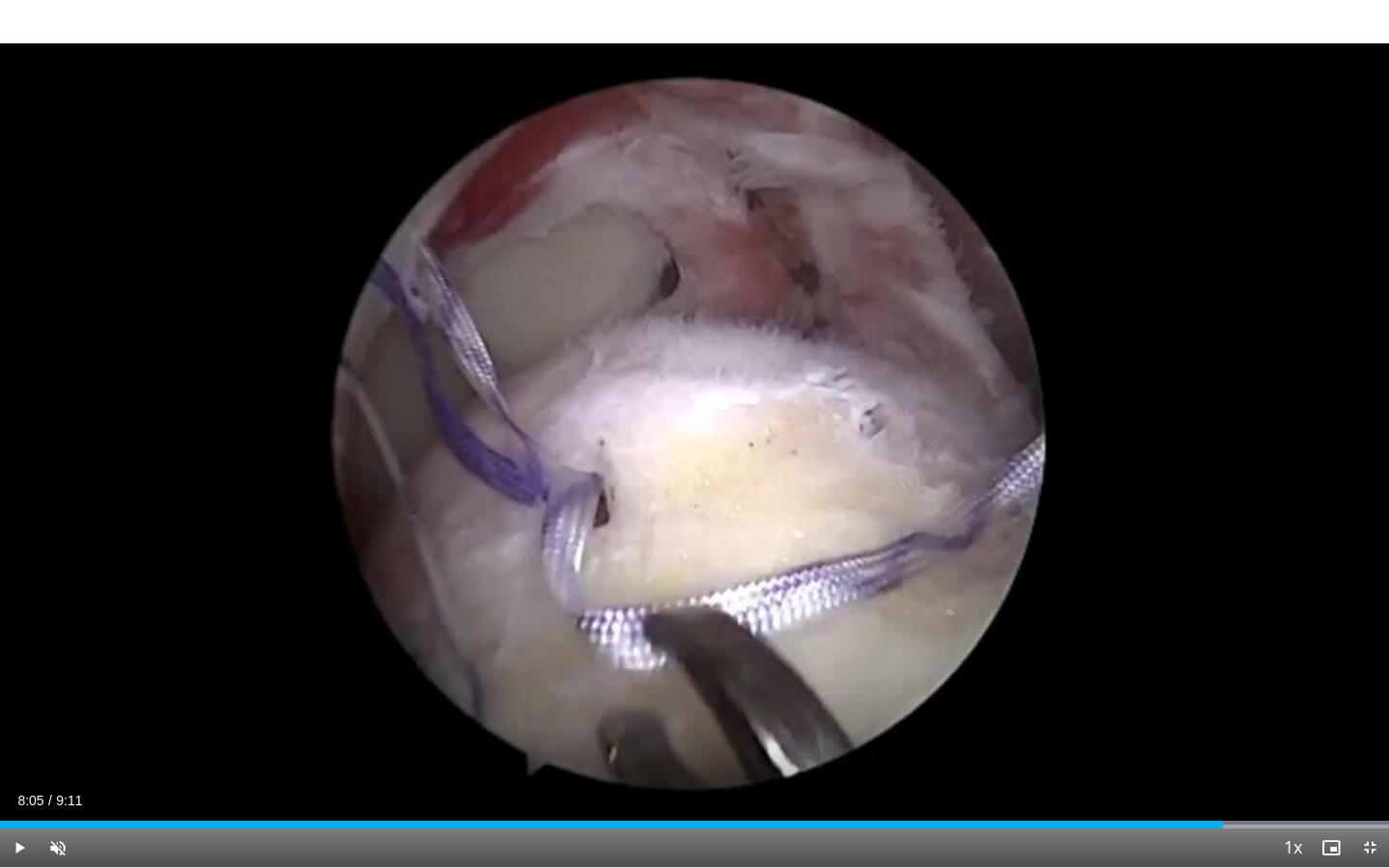 click on "Current Time  8:05 / Duration  9:11 Play Skip Backward Skip Forward Unmute 72% Loaded :  99.98% 8:05 8:03 Stream Type  LIVE Seek to live, currently behind live LIVE   1x Playback Rate 0.5x 0.75x 1x , selected 1.25x 1.5x 1.75x 2x Chapters Chapters Descriptions descriptions off , selected Captions captions off , selected Audio Track en (Main) , selected Exit Fullscreen Enable picture-in-picture mode" at bounding box center [694, 848] 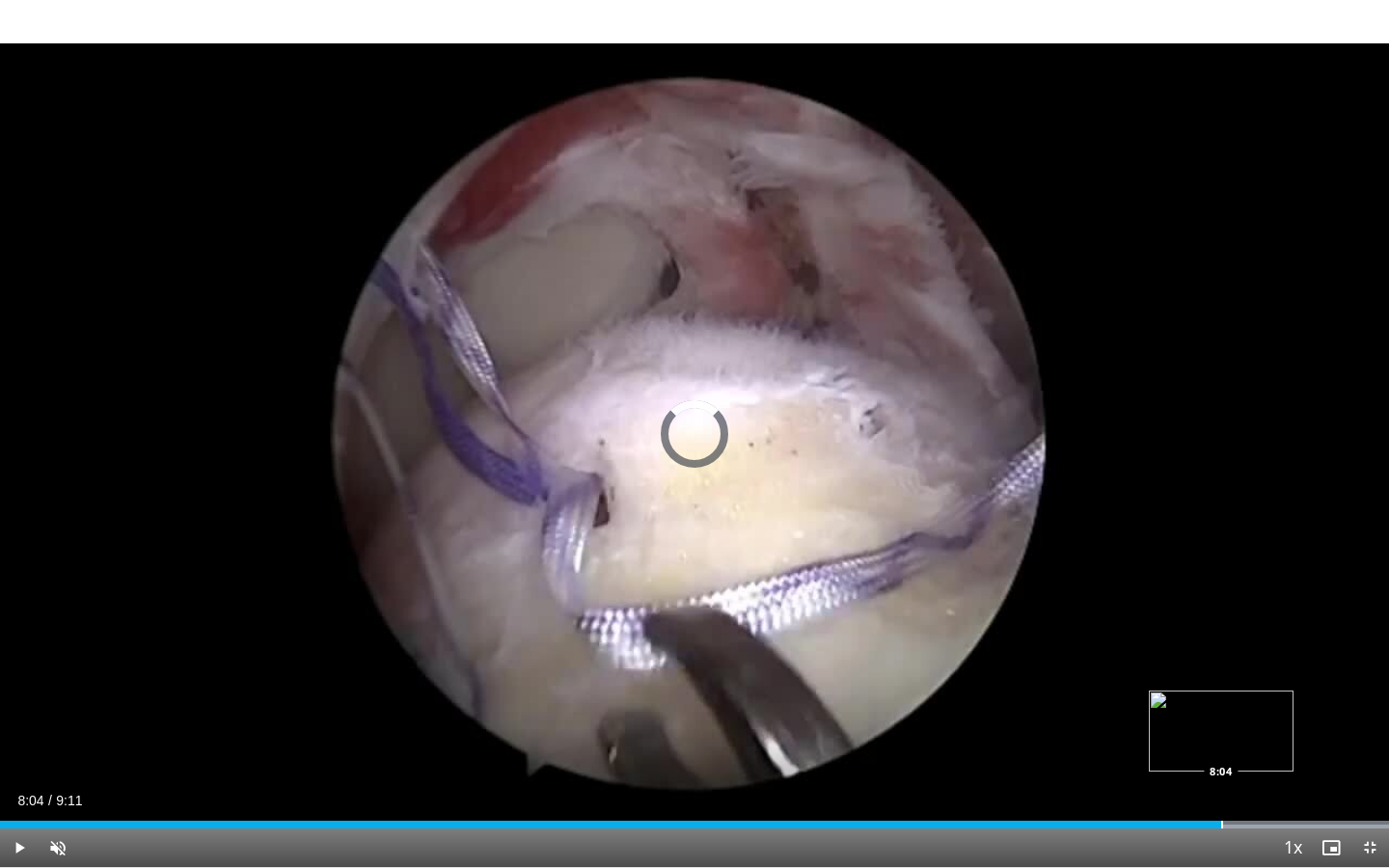 click at bounding box center [1222, 825] 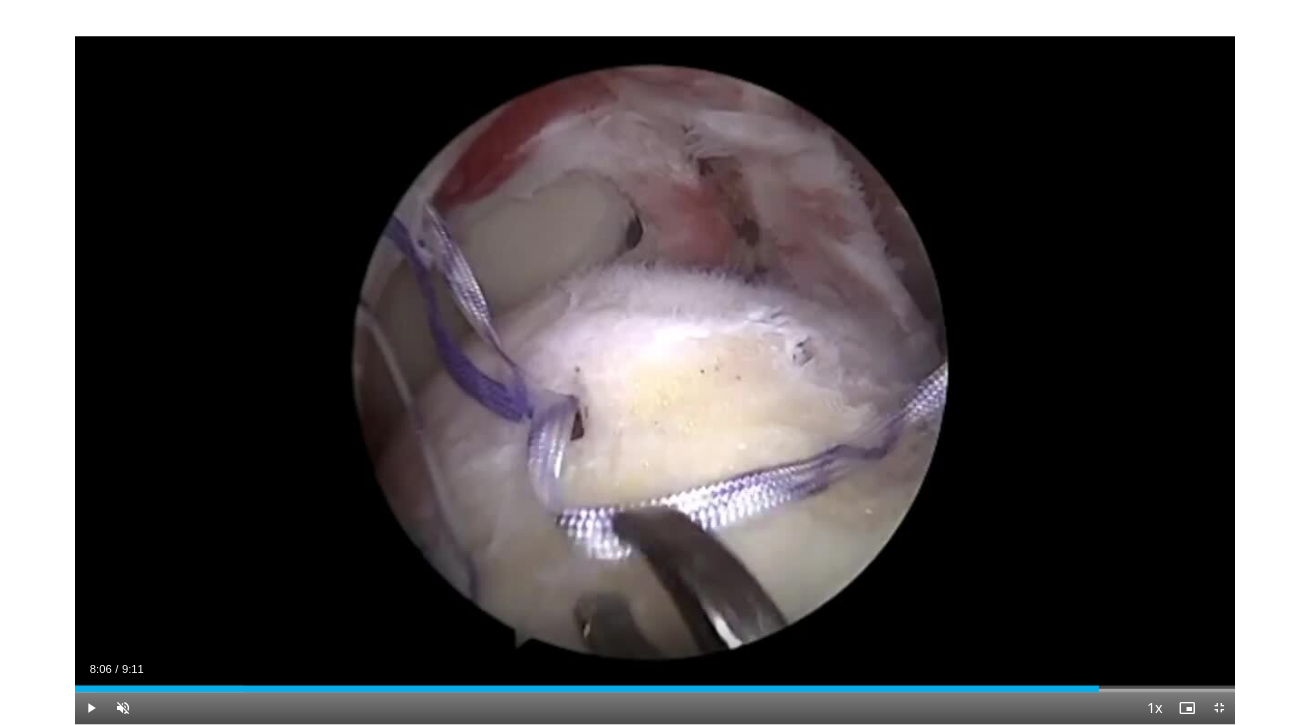 scroll, scrollTop: 22, scrollLeft: 0, axis: vertical 